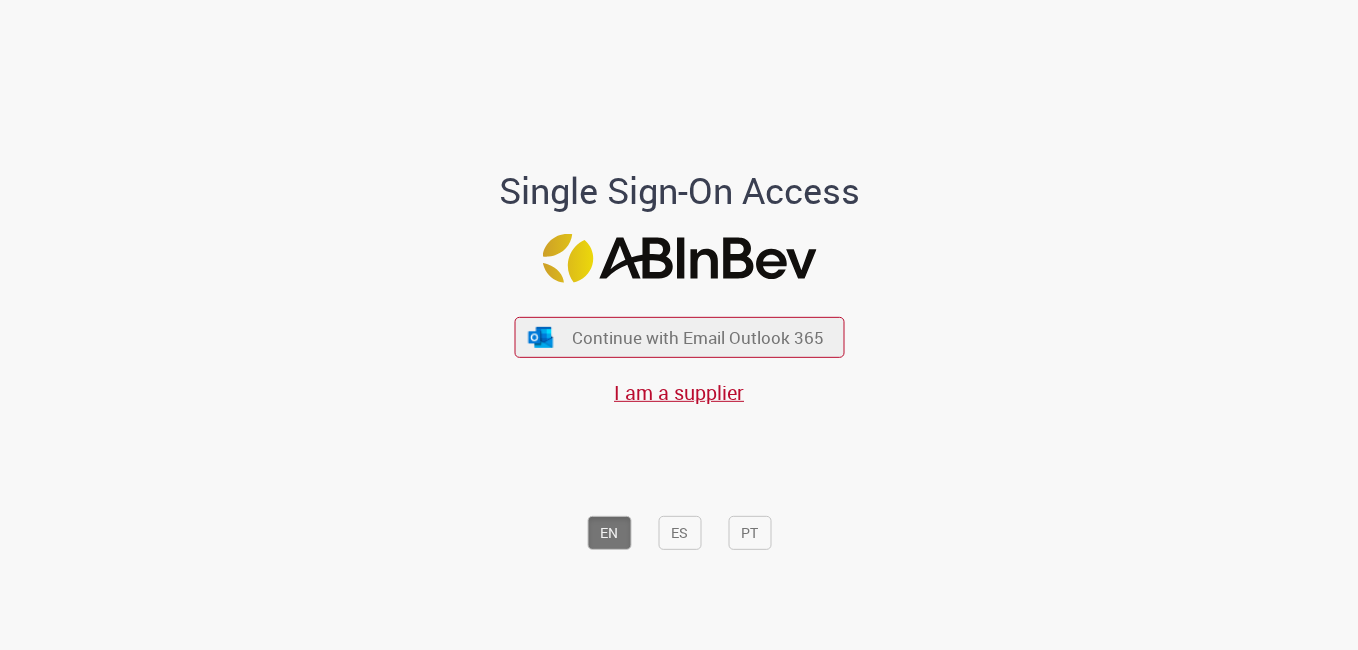 scroll, scrollTop: 0, scrollLeft: 0, axis: both 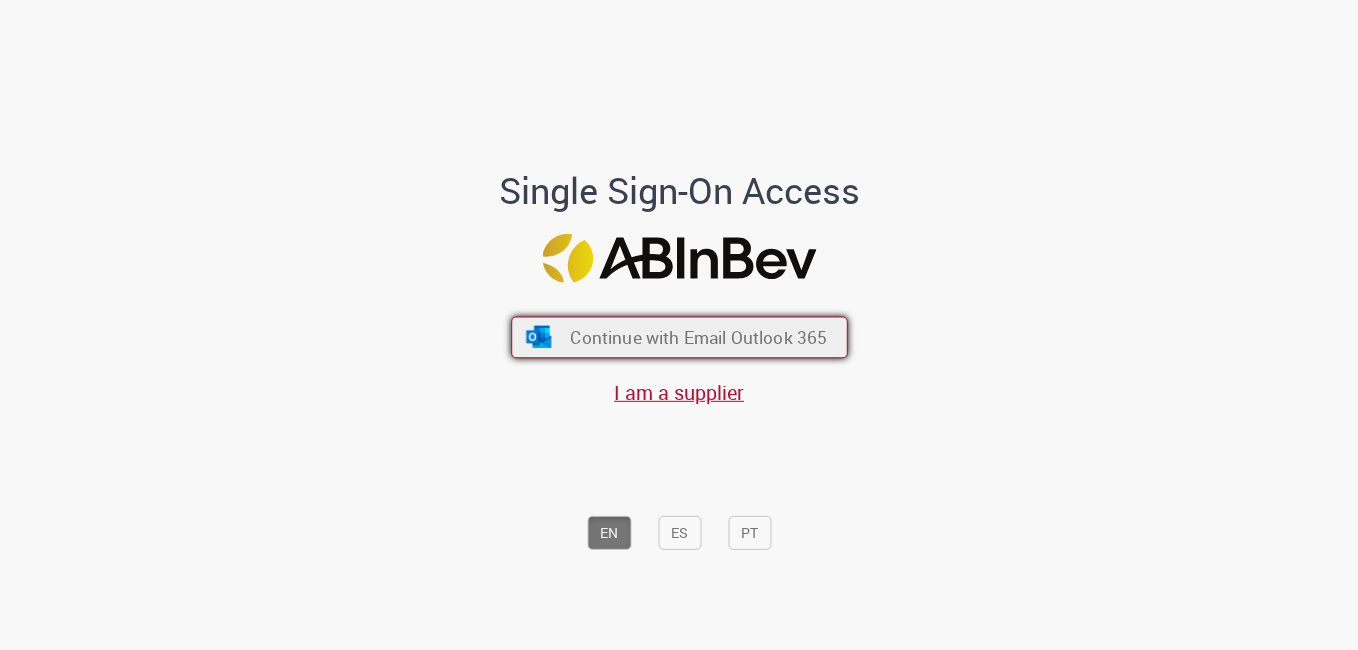 click on "Continue with Email Outlook 365" at bounding box center [698, 337] 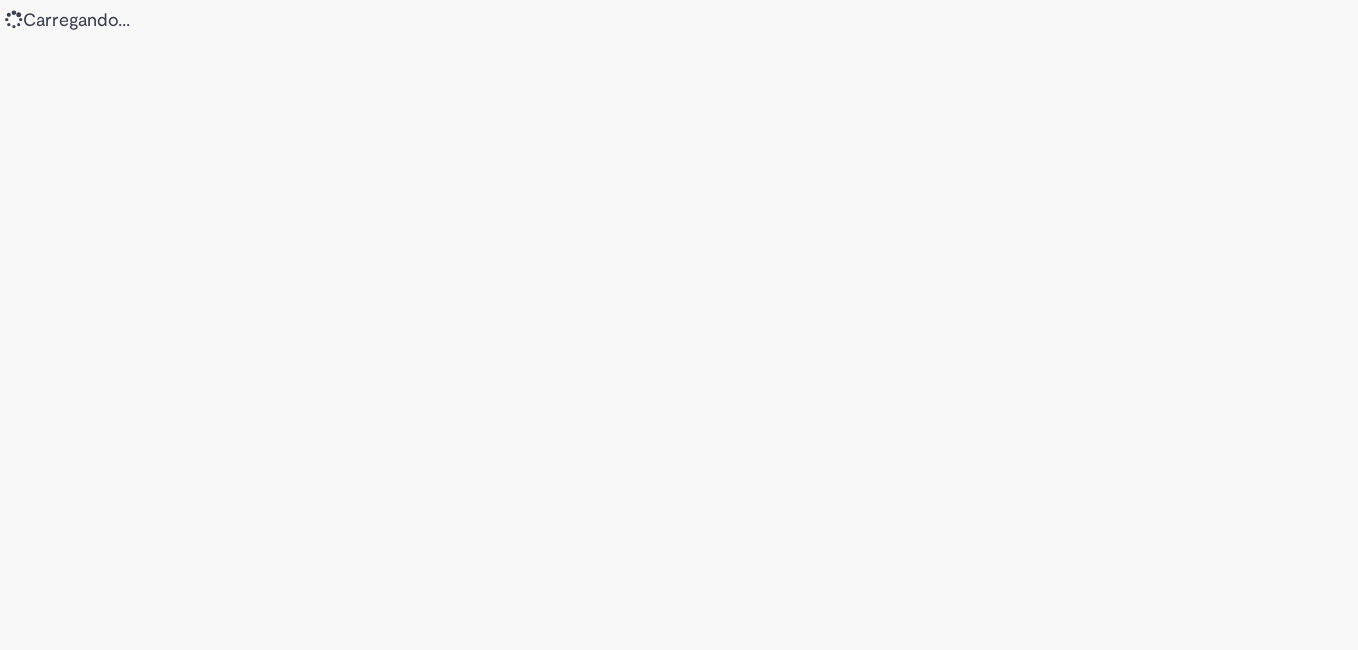 scroll, scrollTop: 0, scrollLeft: 0, axis: both 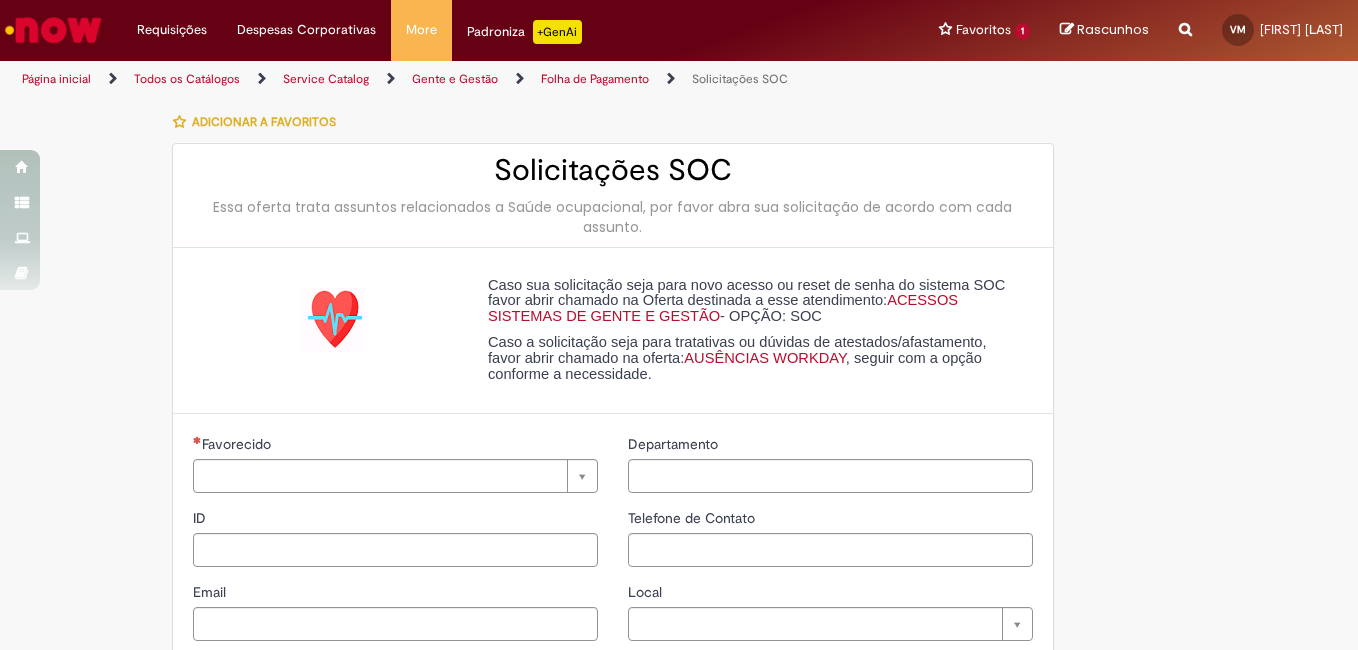 type on "*********" 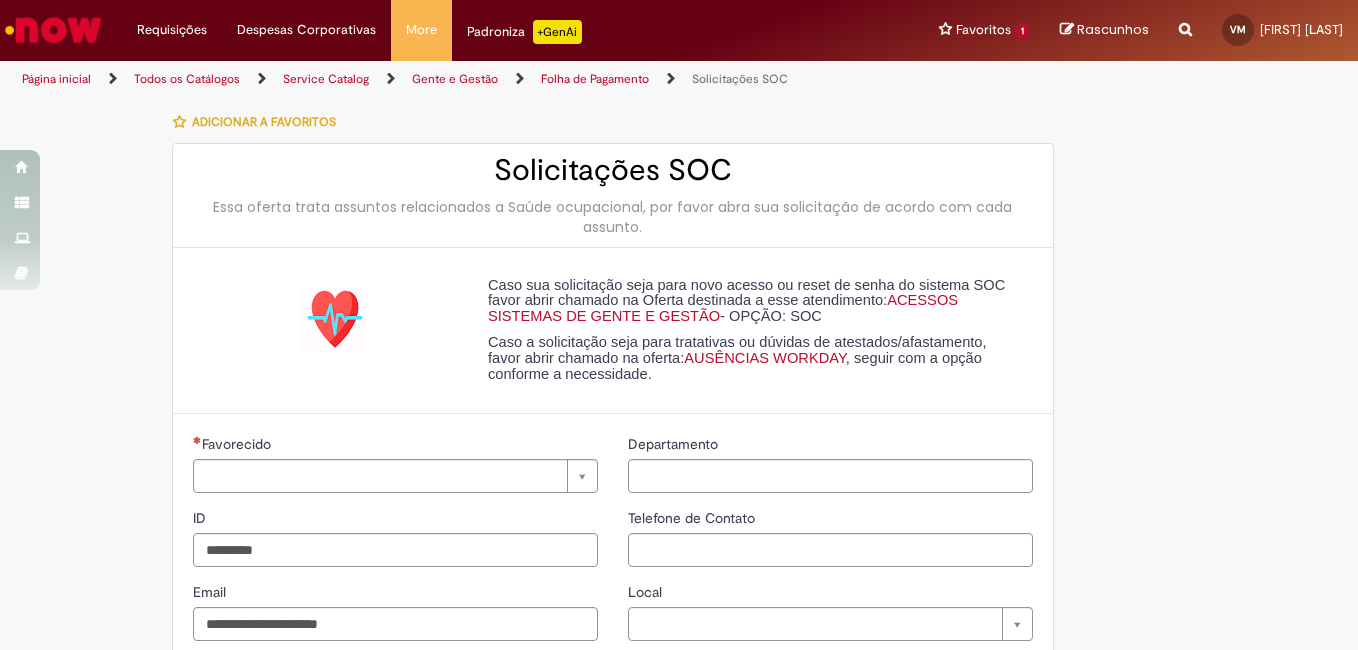 type on "**********" 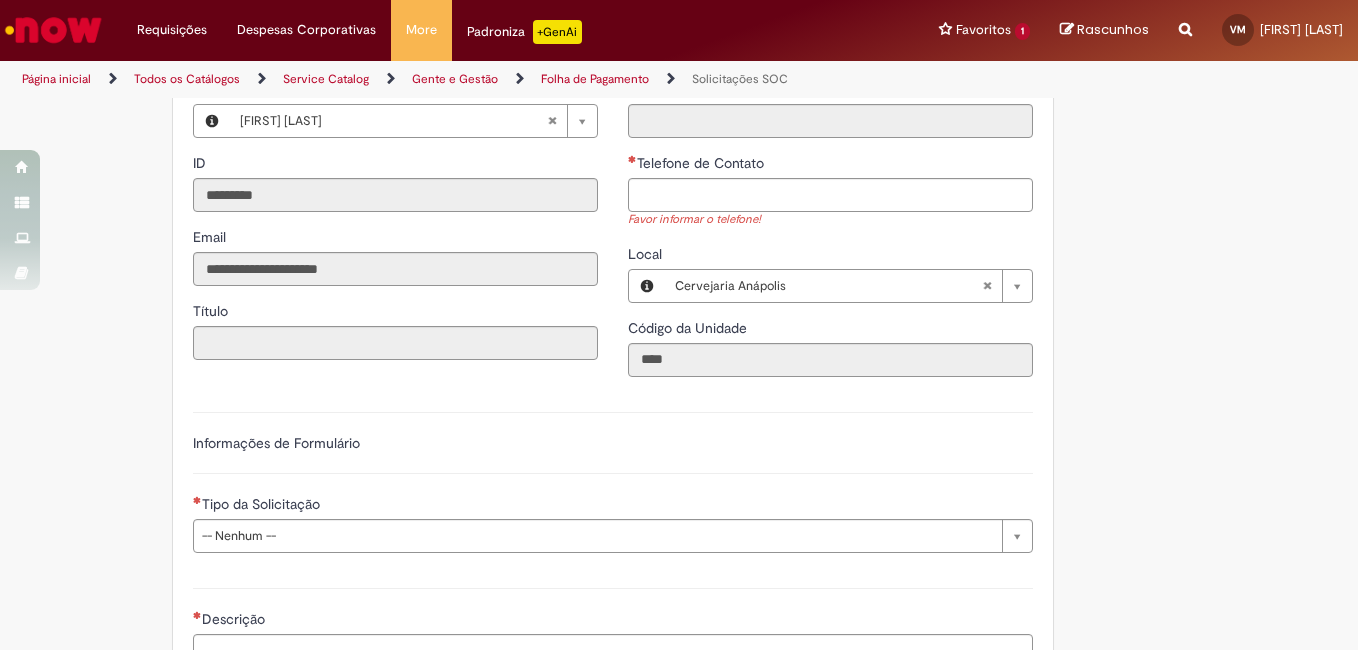 scroll, scrollTop: 455, scrollLeft: 0, axis: vertical 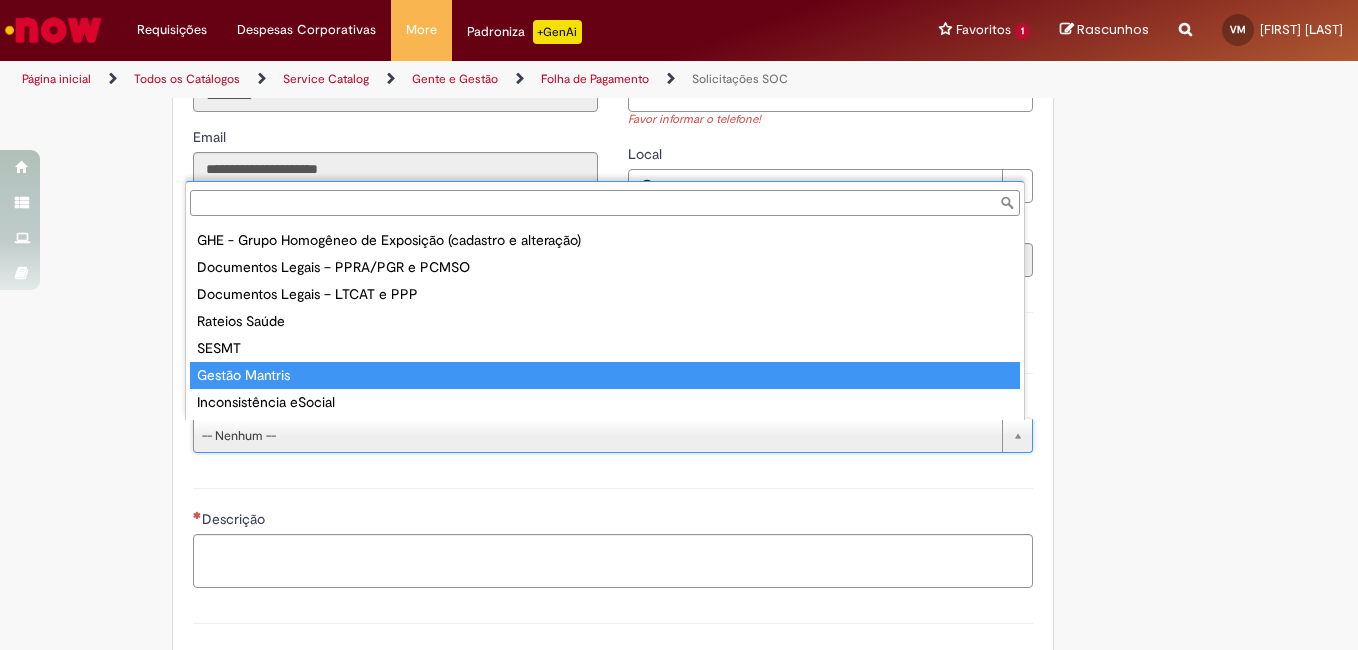 type on "**********" 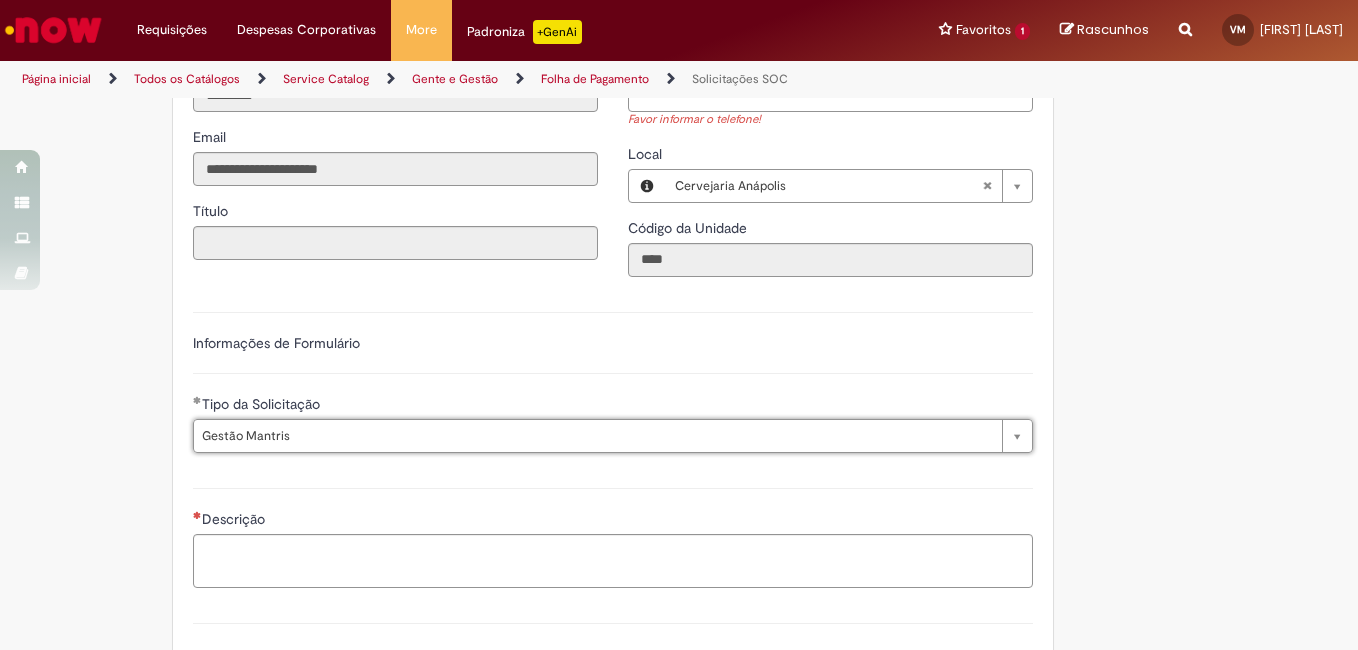scroll, scrollTop: 255, scrollLeft: 0, axis: vertical 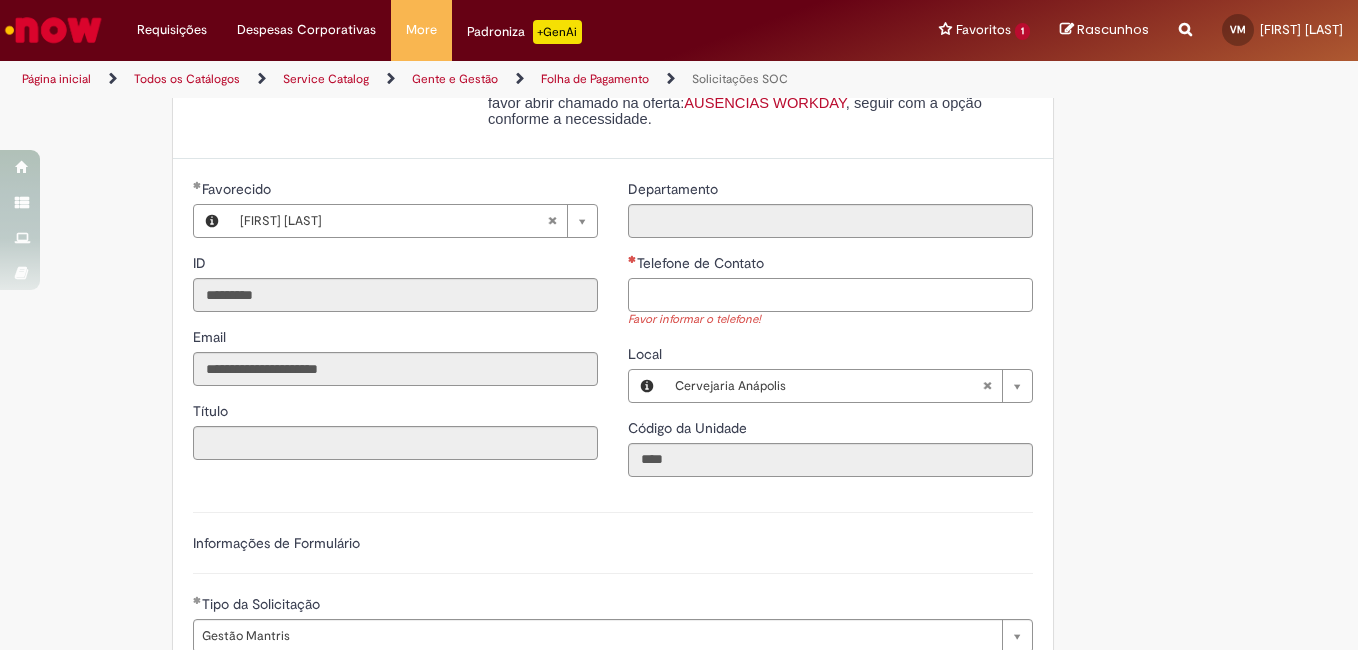 click on "Telefone de Contato" at bounding box center [830, 295] 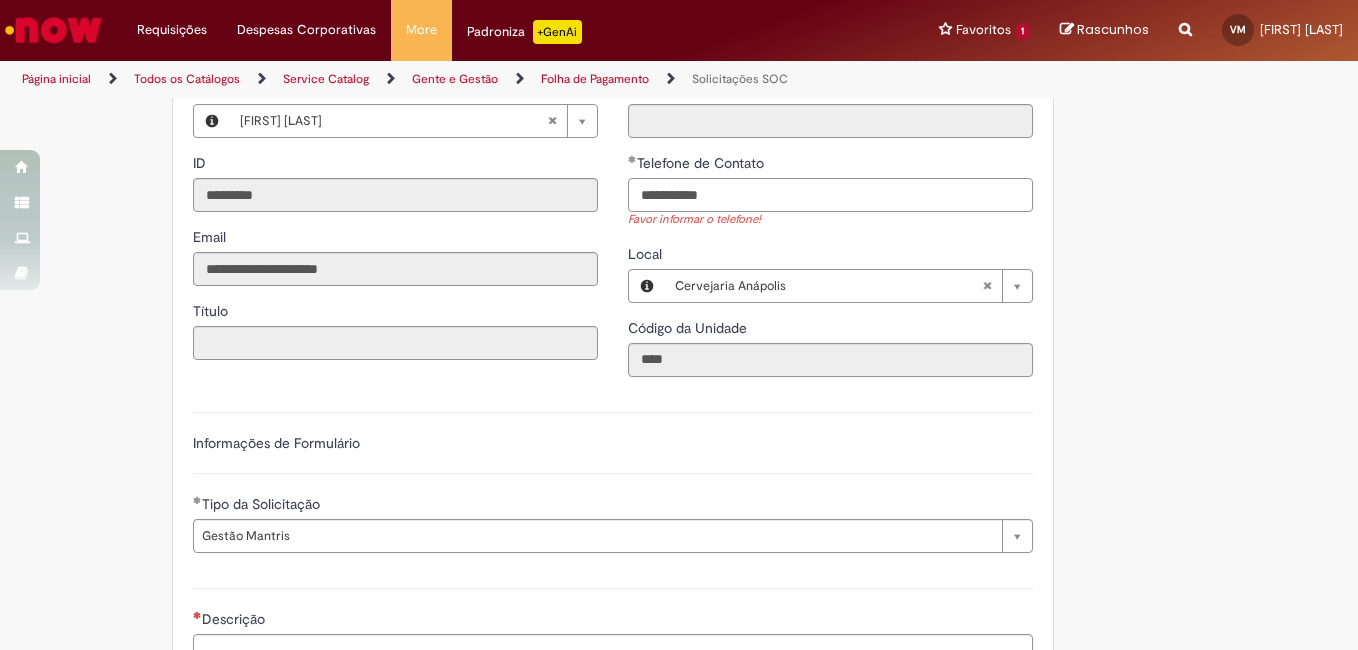 scroll, scrollTop: 555, scrollLeft: 0, axis: vertical 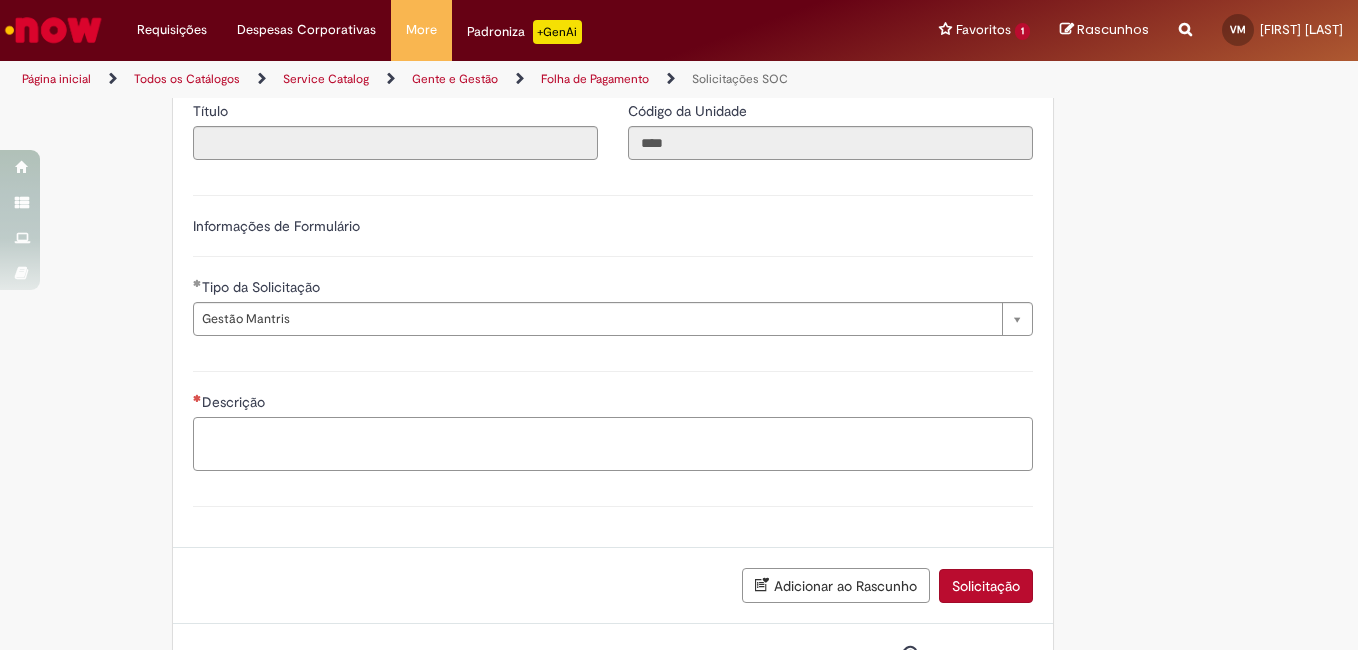 click on "Descrição" at bounding box center [613, 444] 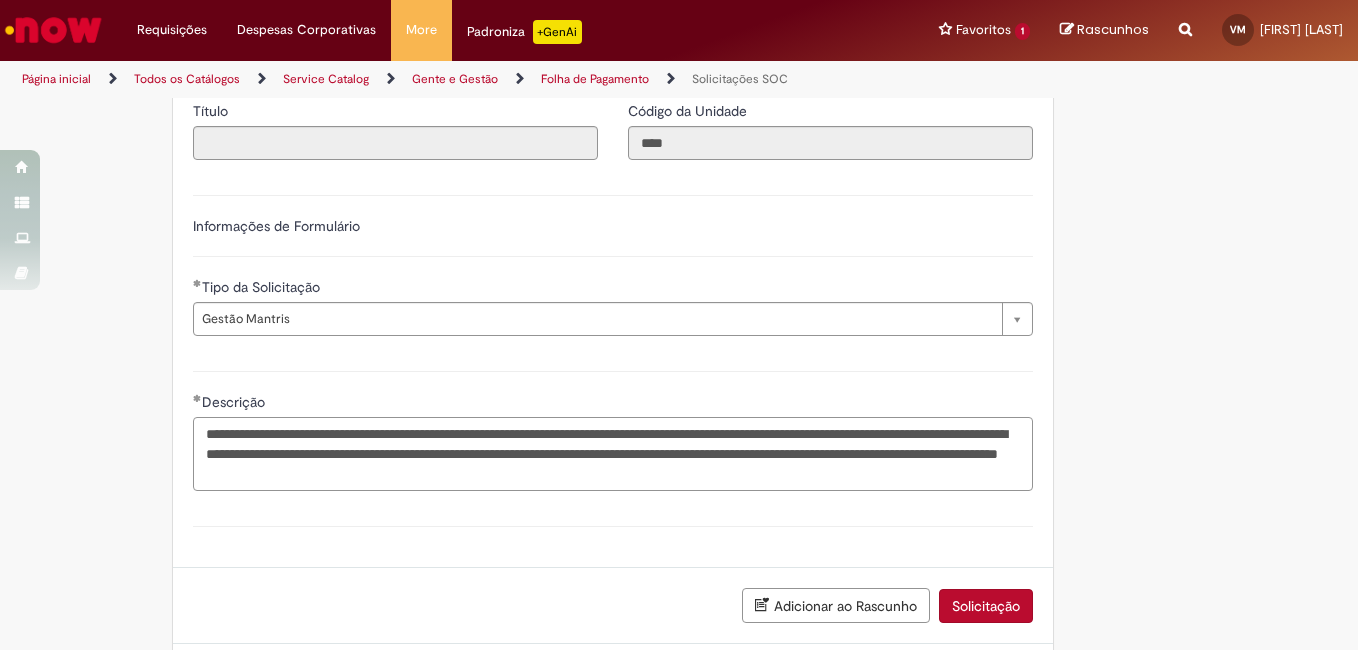 scroll, scrollTop: 655, scrollLeft: 0, axis: vertical 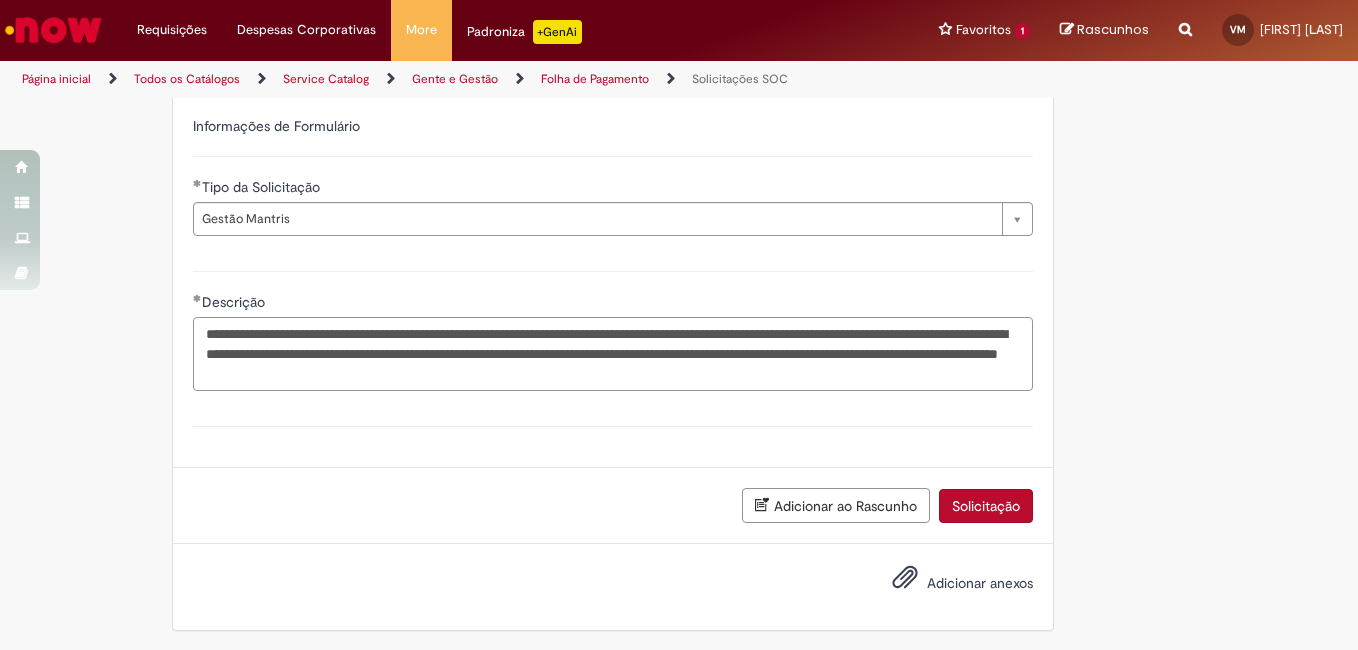 click on "**********" at bounding box center (613, 354) 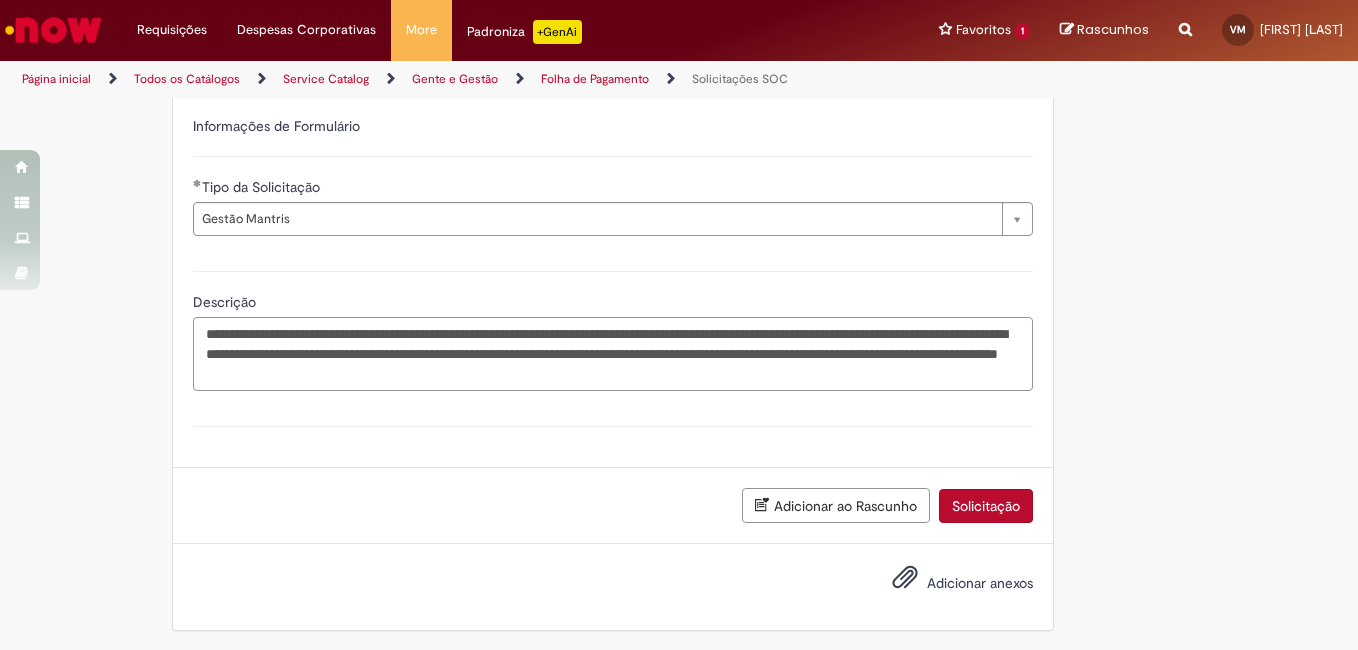 paste on "**********" 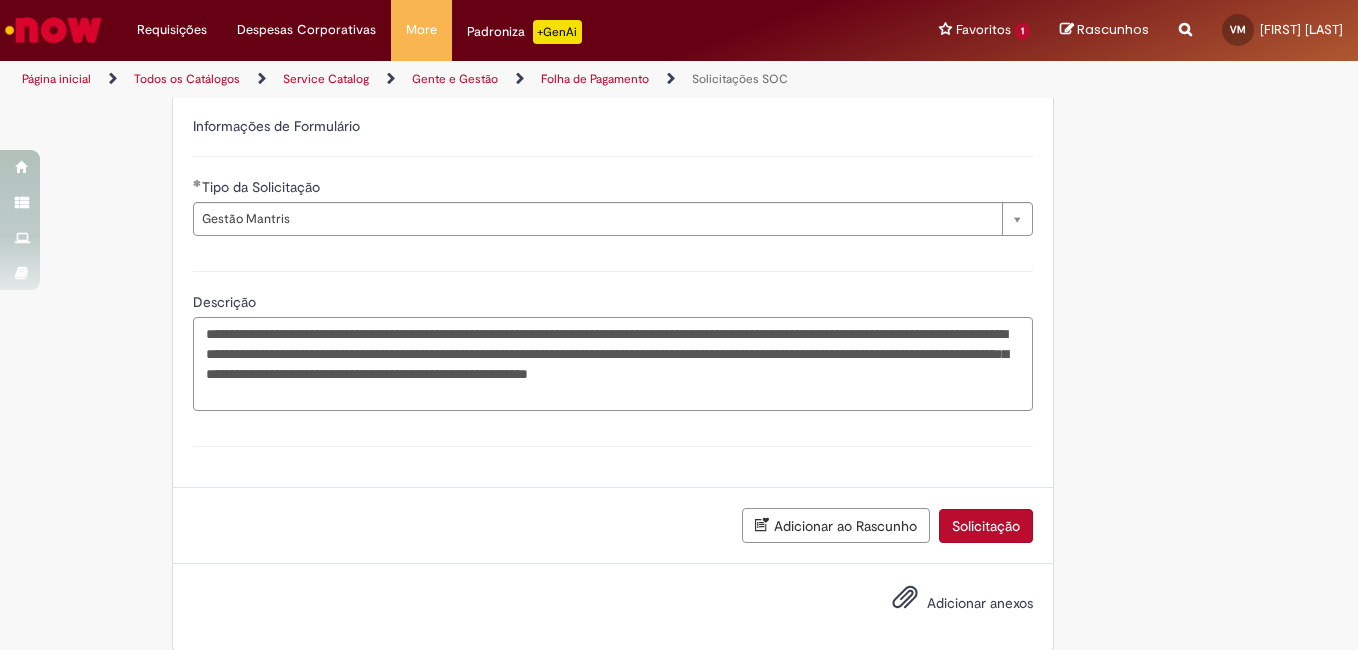drag, startPoint x: 209, startPoint y: 331, endPoint x: 183, endPoint y: 334, distance: 26.172504 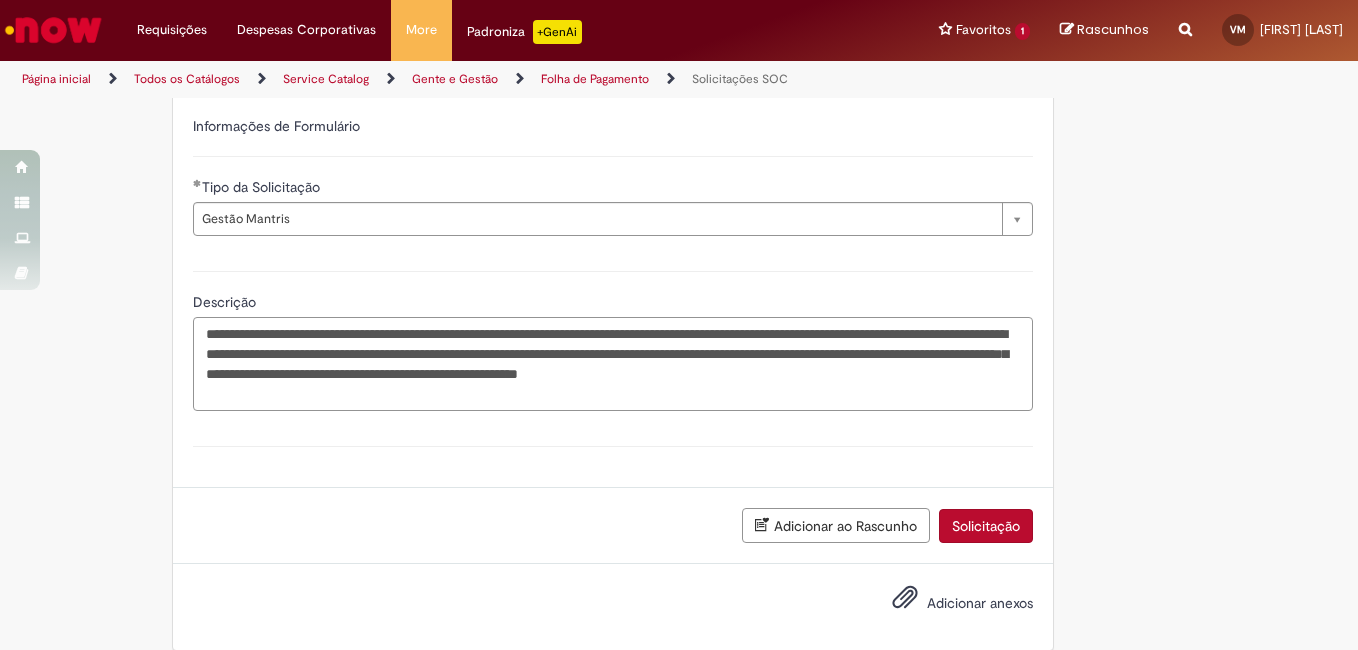 scroll, scrollTop: 678, scrollLeft: 0, axis: vertical 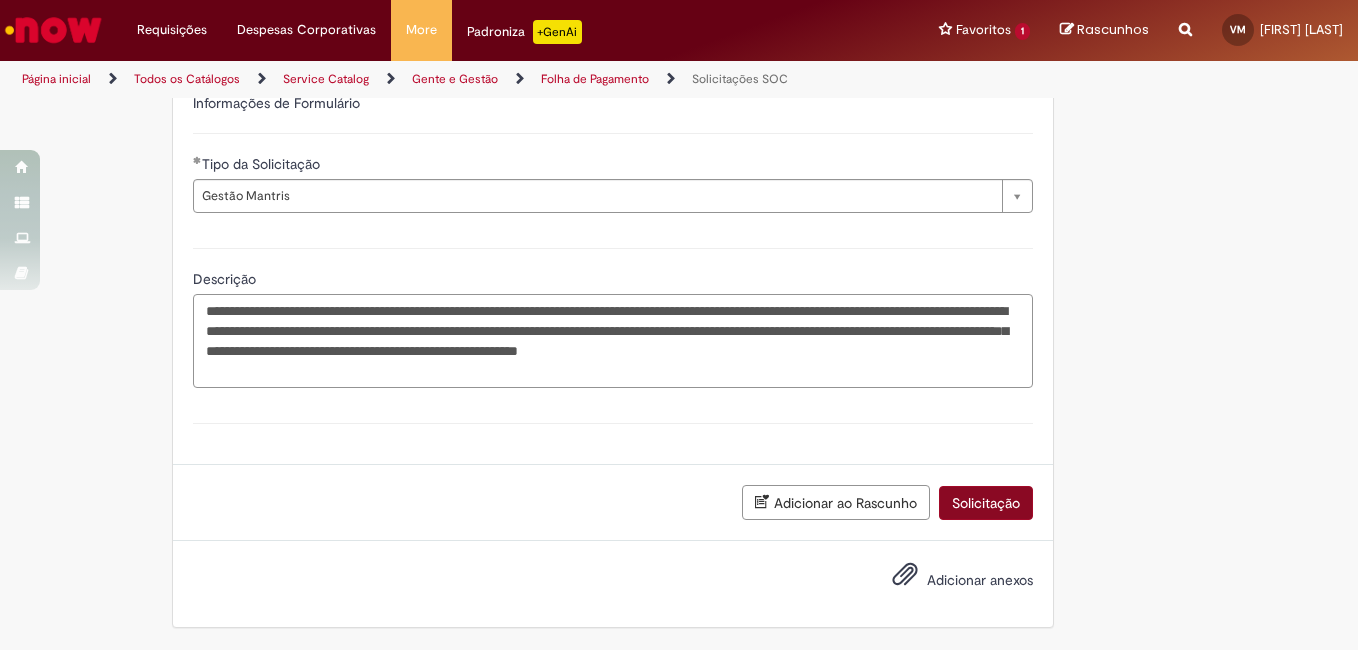 type on "**********" 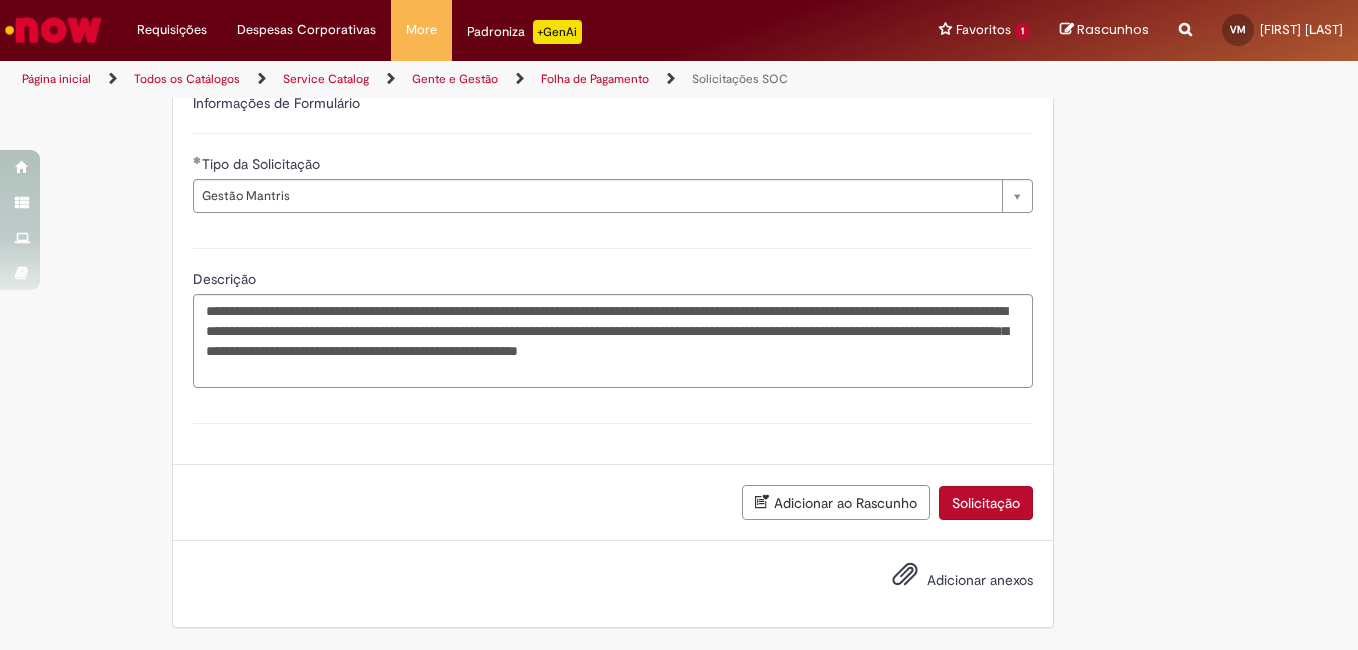 click on "Solicitação" at bounding box center [986, 503] 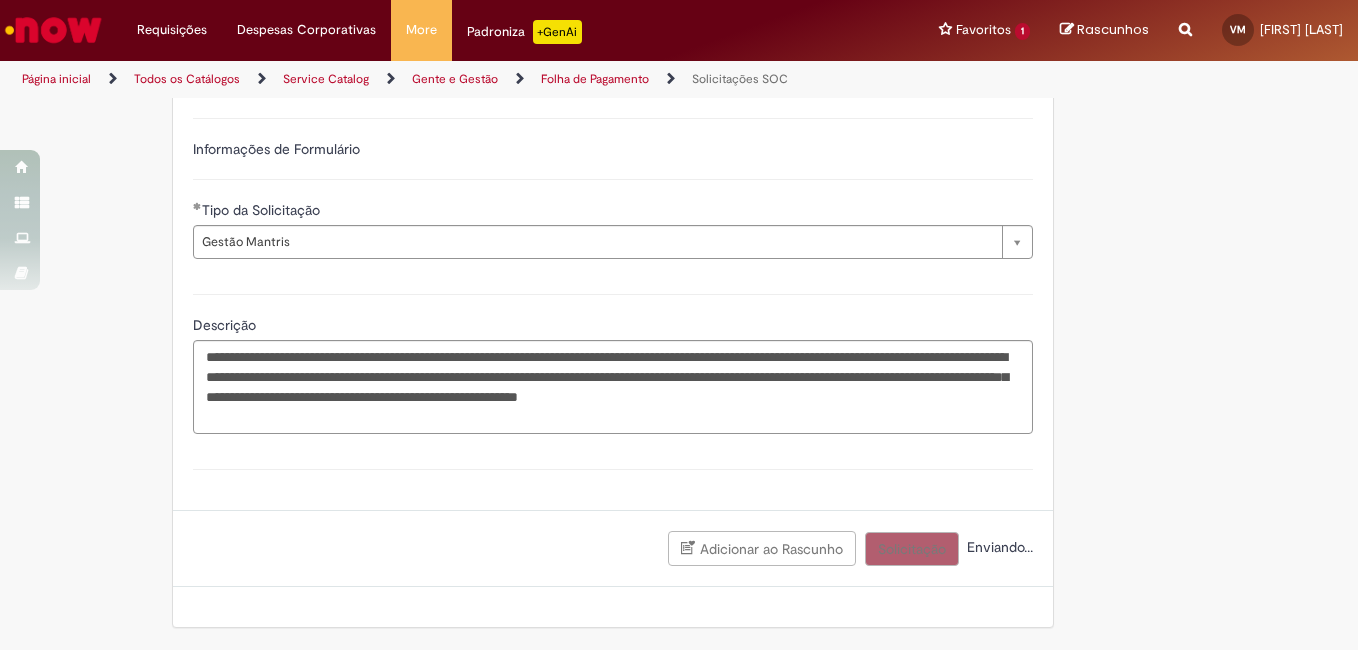 scroll, scrollTop: 632, scrollLeft: 0, axis: vertical 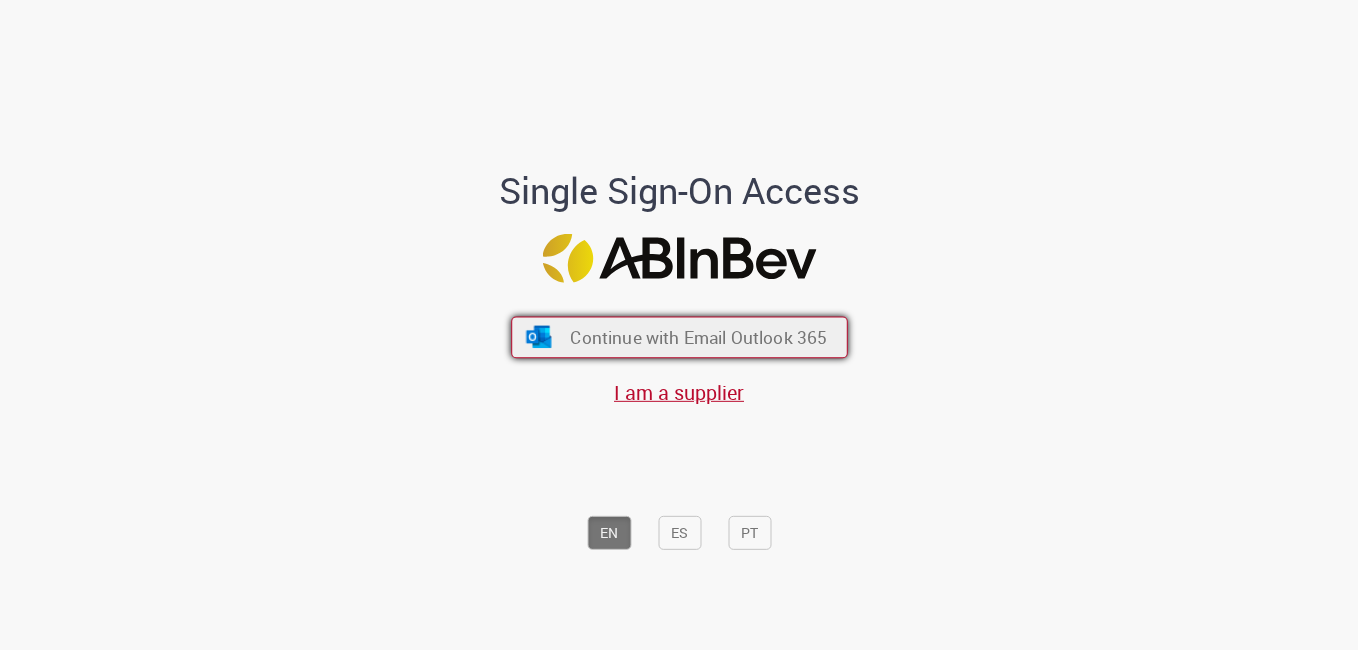 click on "Continue with Email Outlook 365" at bounding box center (698, 337) 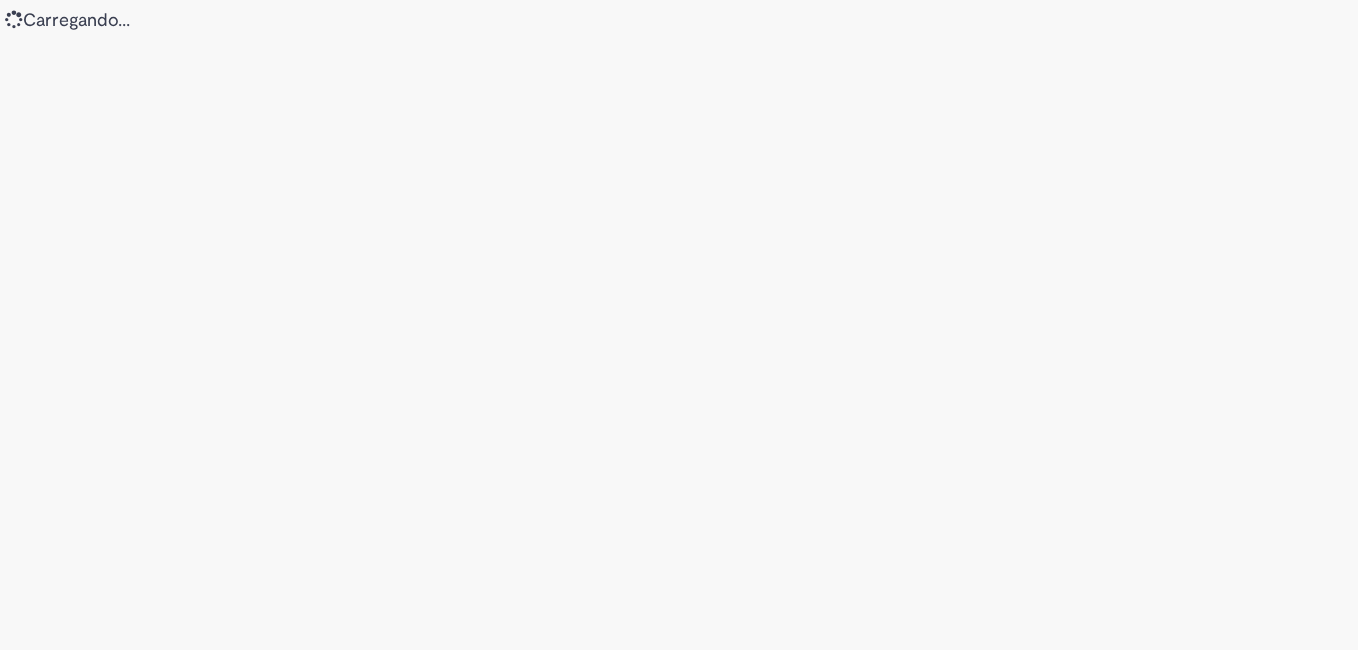 scroll, scrollTop: 0, scrollLeft: 0, axis: both 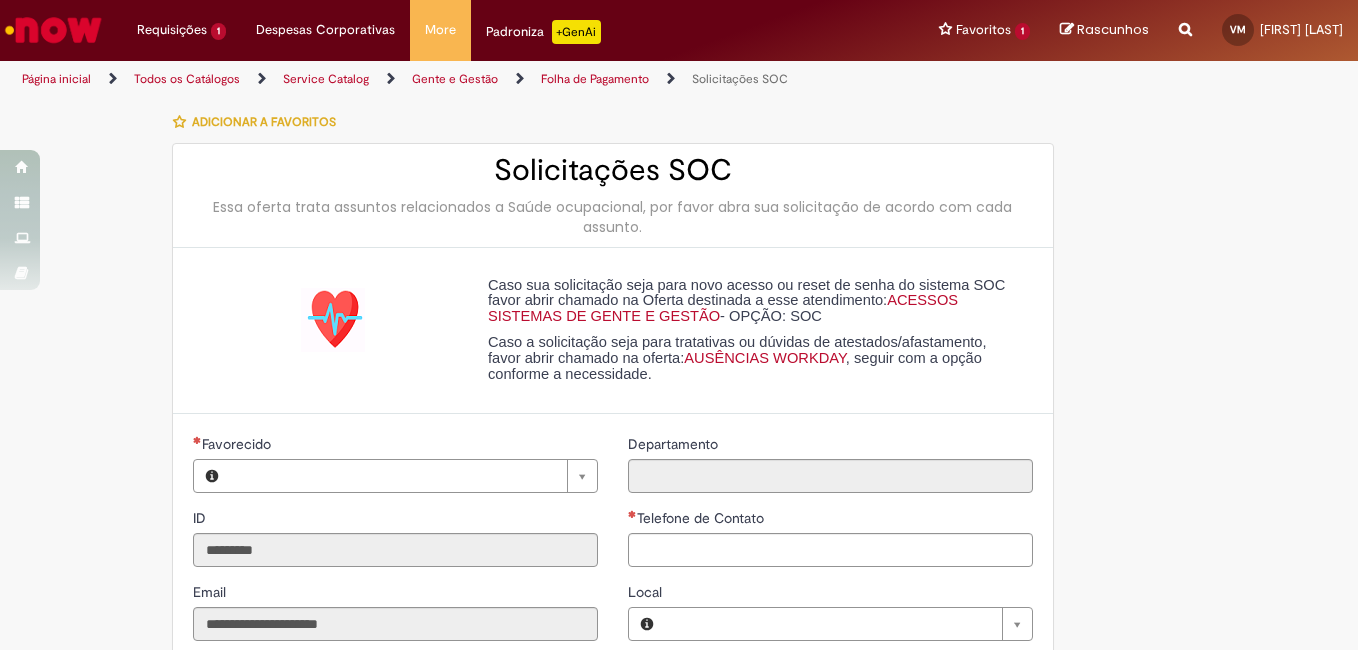 type on "**********" 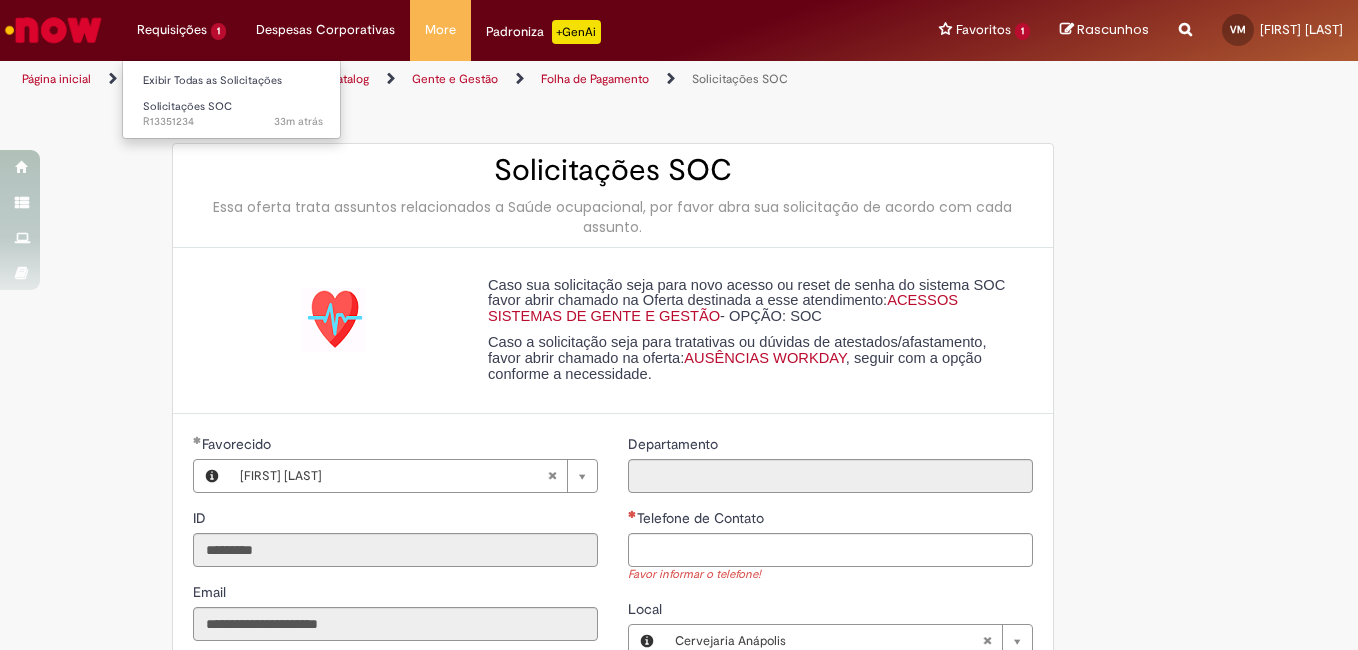 click on "Requisições   1
Exibir Todas as Solicitações
Solicitações SOC
33m atrás 33 minutos atrás  R13351234" at bounding box center [181, 30] 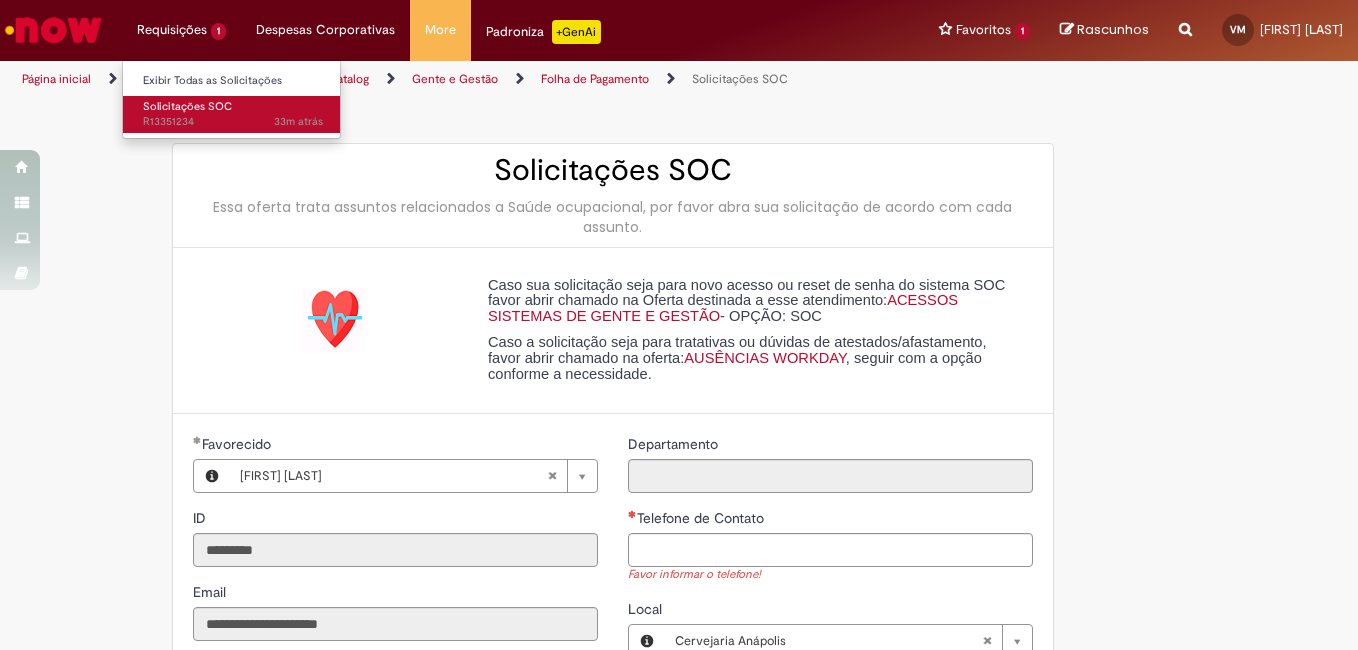 click on "Solicitações SOC" at bounding box center [187, 106] 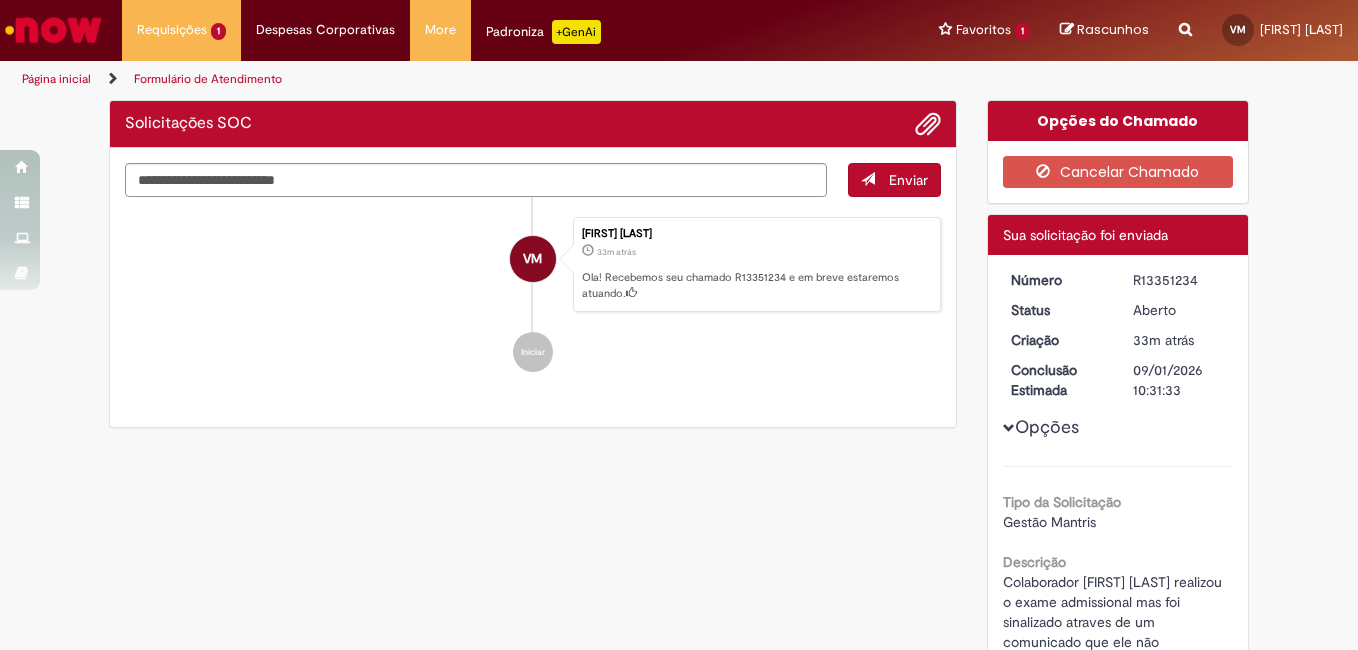 scroll, scrollTop: 388, scrollLeft: 0, axis: vertical 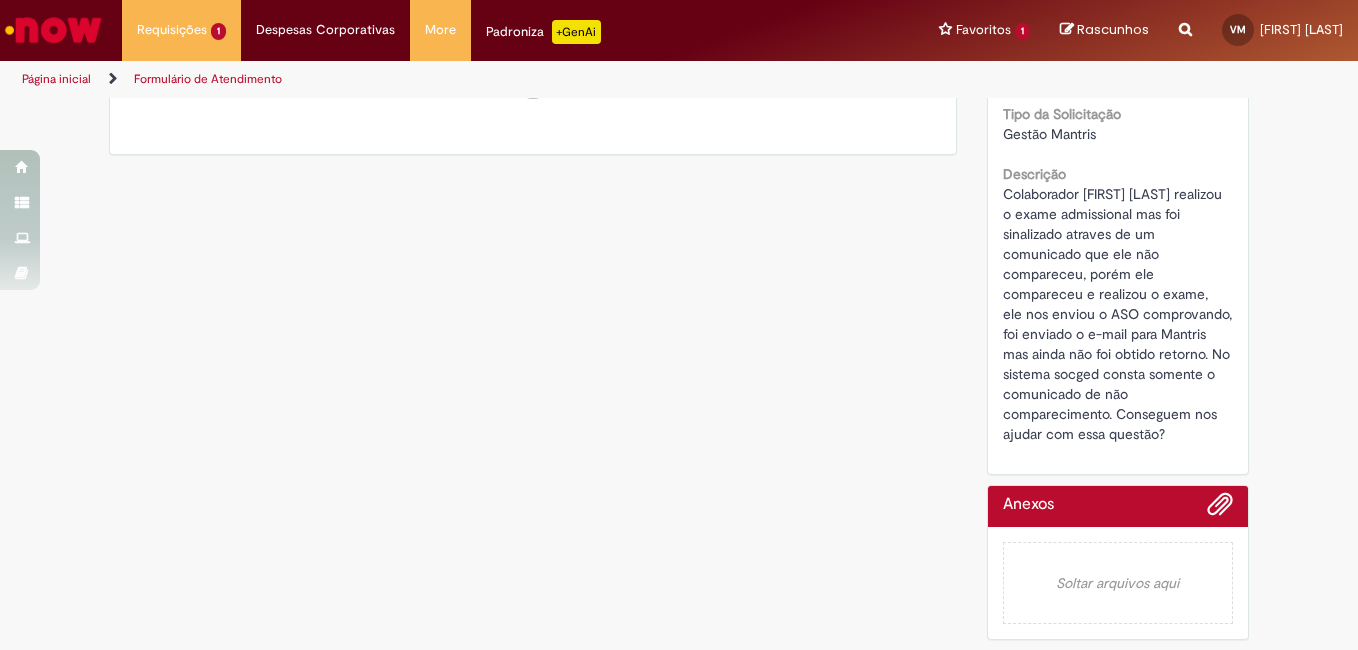 click at bounding box center [1118, 511] 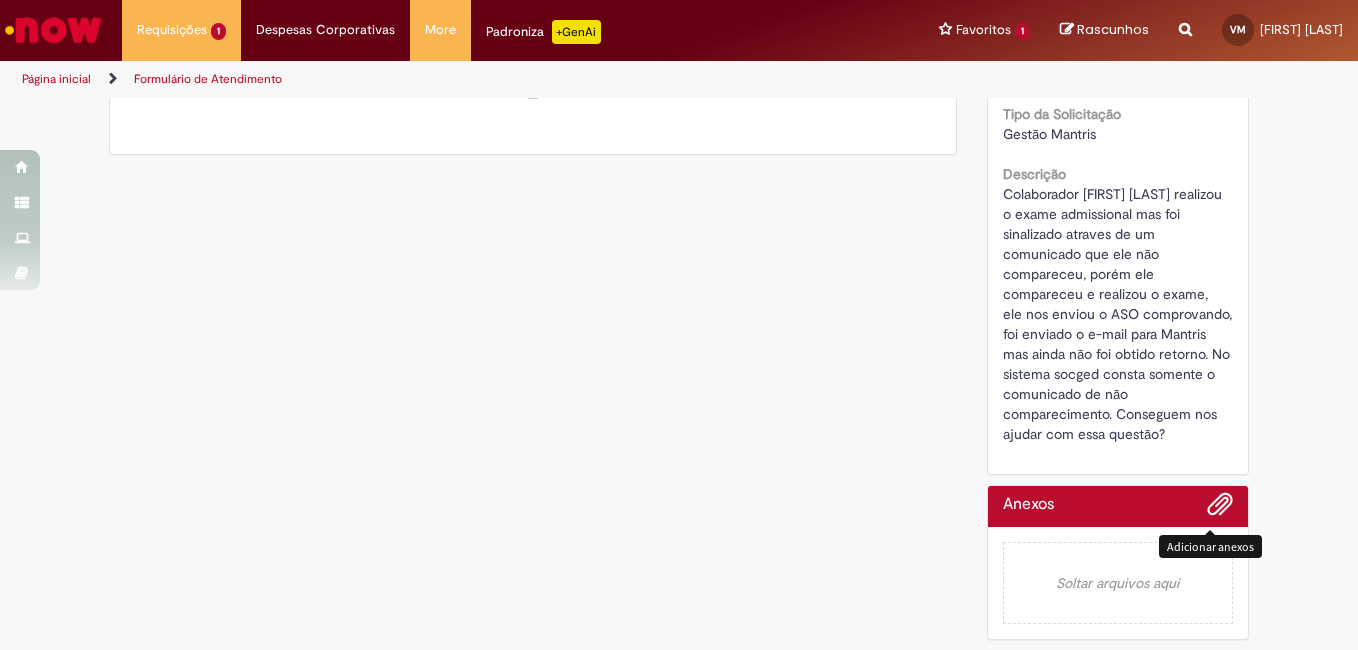 click at bounding box center (1220, 505) 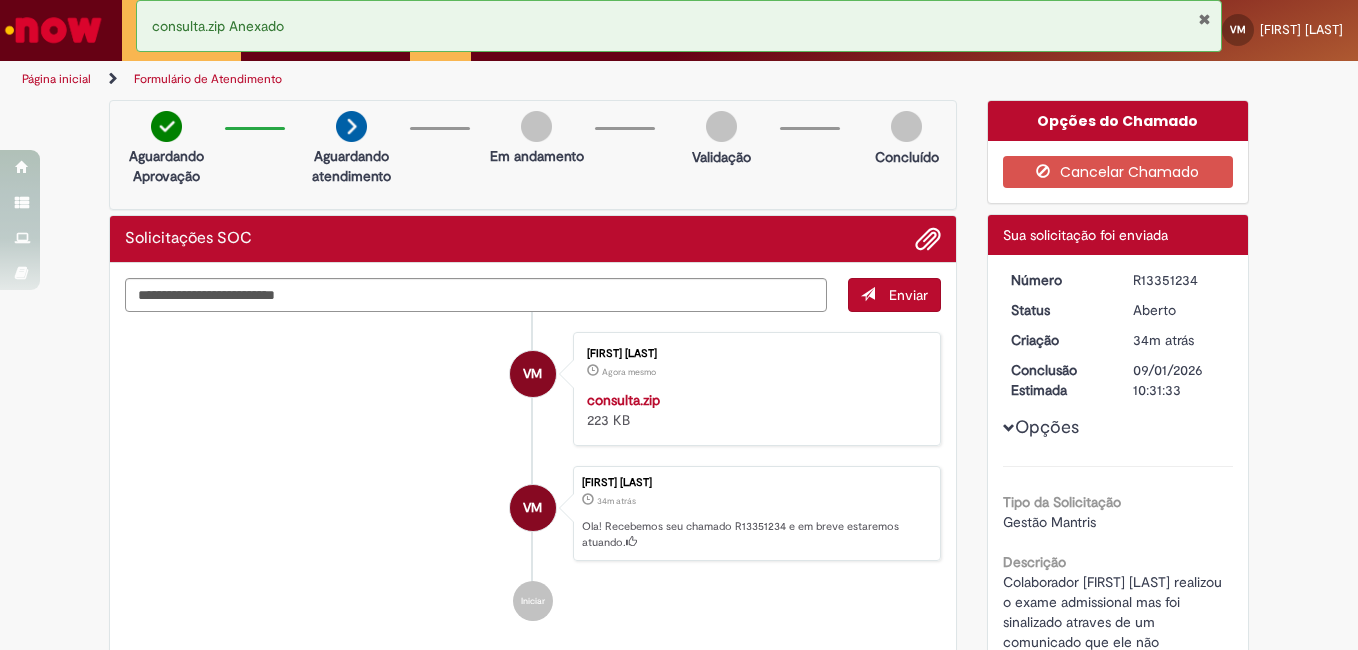 scroll, scrollTop: 400, scrollLeft: 0, axis: vertical 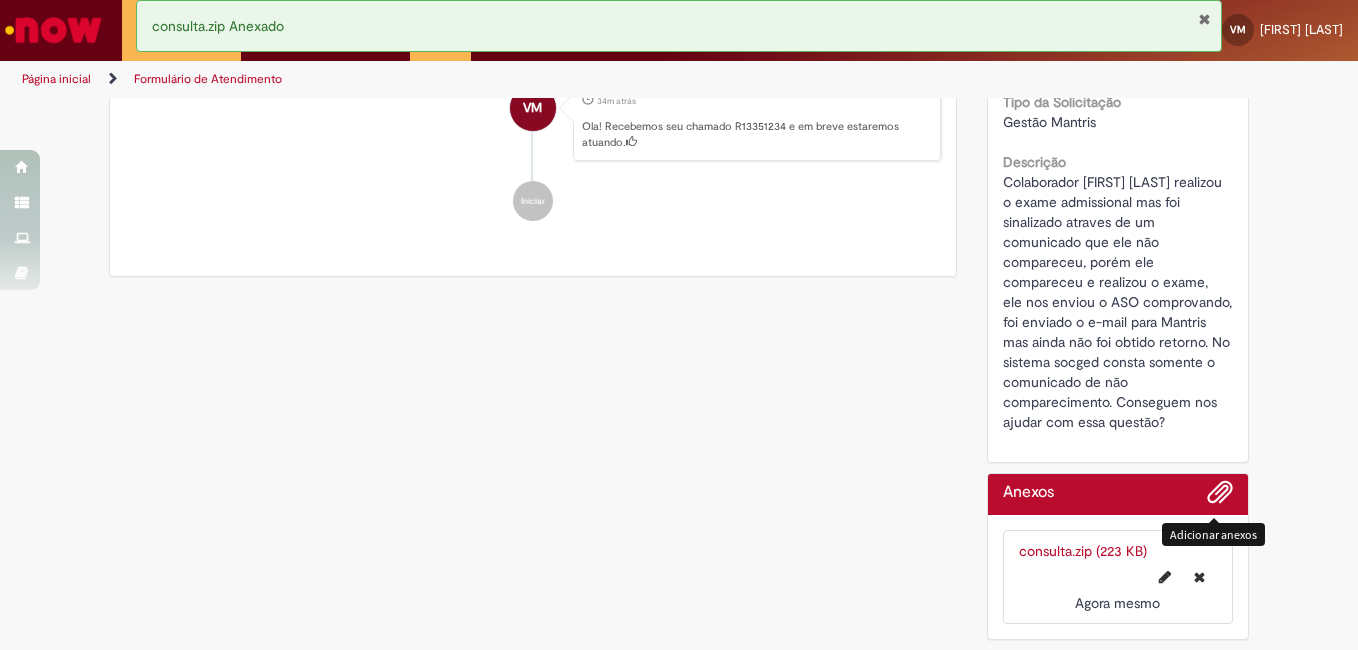 click at bounding box center (1220, 493) 